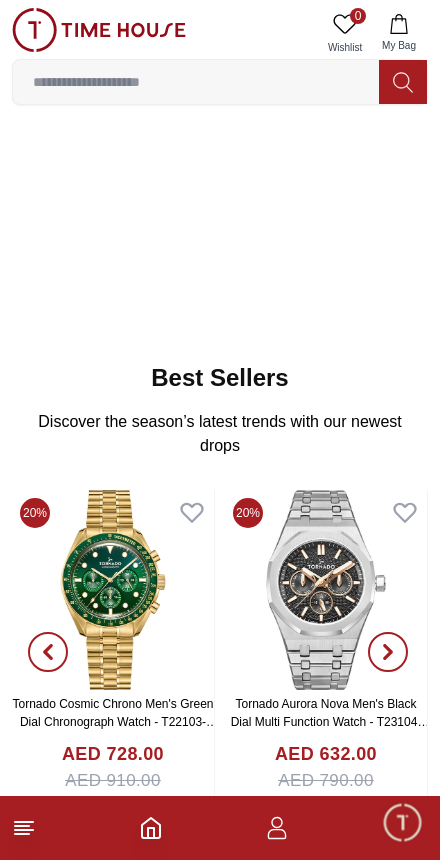 scroll, scrollTop: 100, scrollLeft: 0, axis: vertical 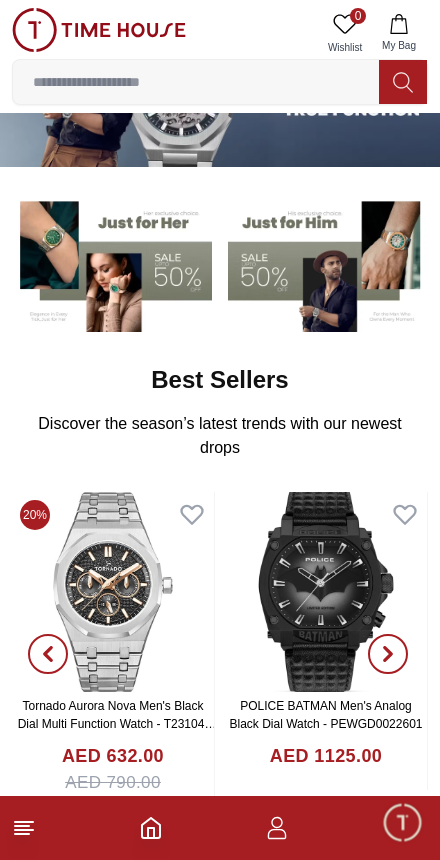 click 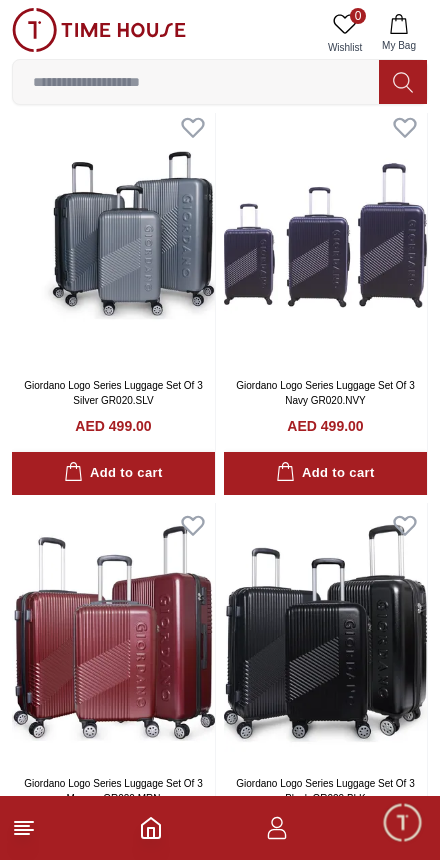 click 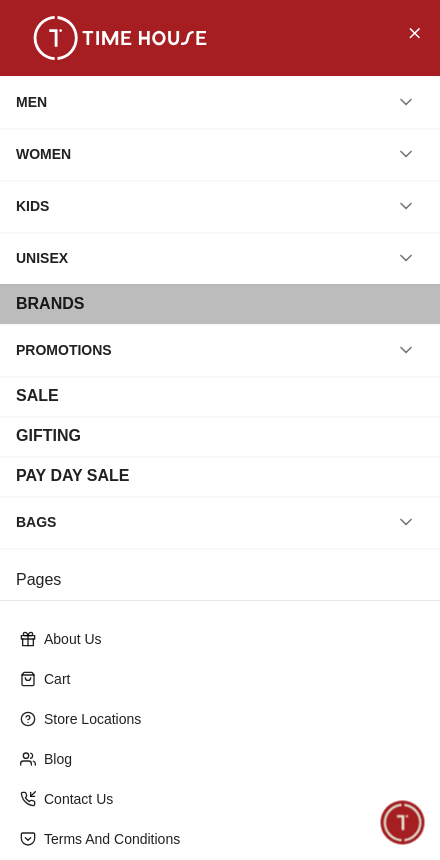 click on "BRANDS" at bounding box center [220, 304] 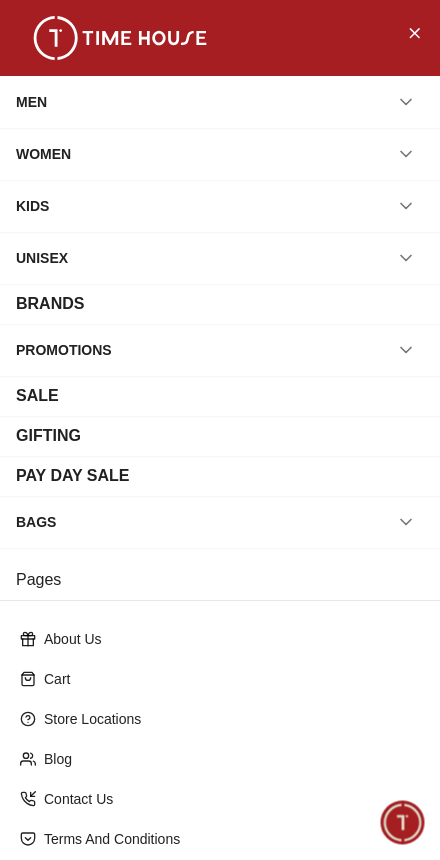 scroll, scrollTop: 0, scrollLeft: 0, axis: both 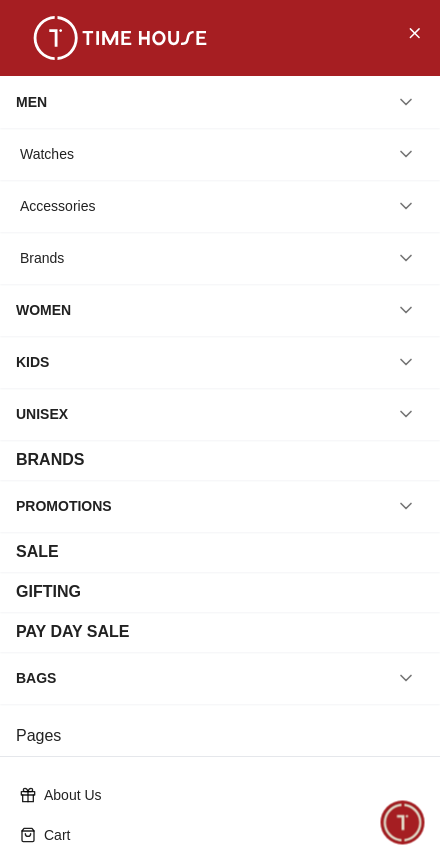 click on "Watches" at bounding box center [220, 154] 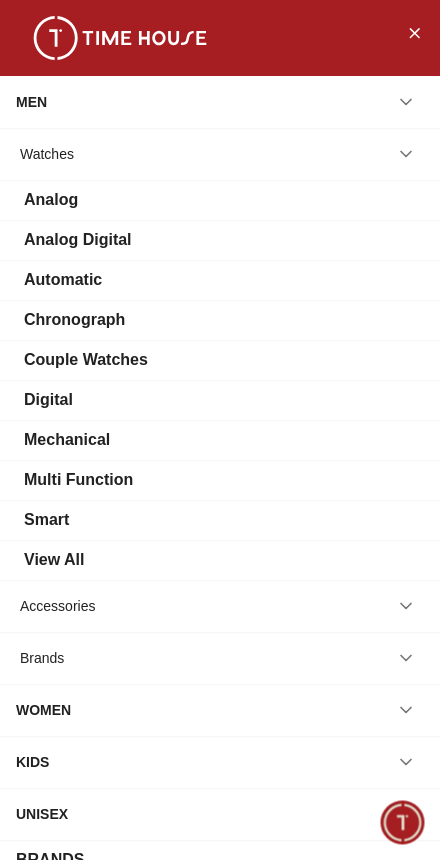 click on "View All" at bounding box center [220, 560] 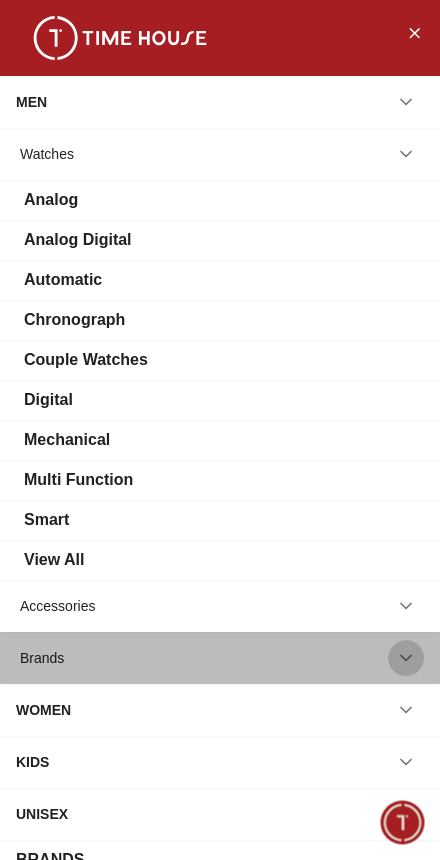 click 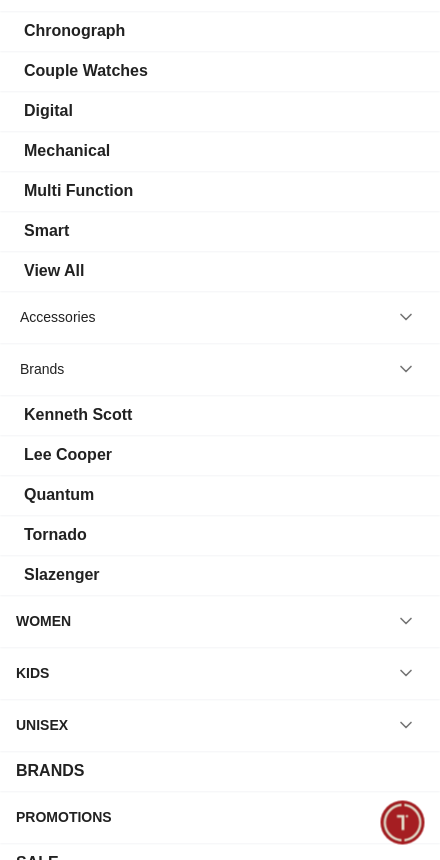 scroll, scrollTop: 291, scrollLeft: 0, axis: vertical 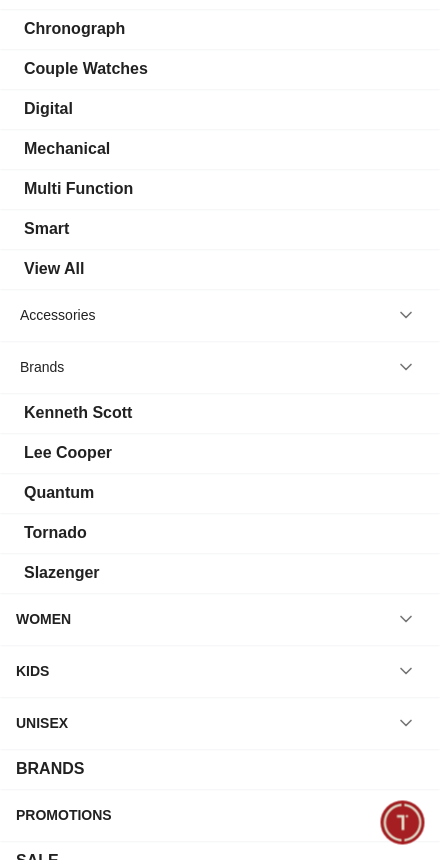 click on "Lee Cooper" at bounding box center [68, 453] 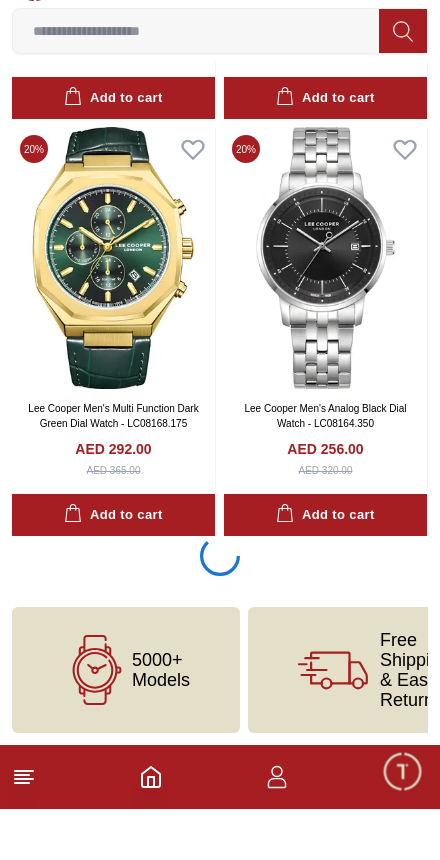 scroll, scrollTop: 4287, scrollLeft: 0, axis: vertical 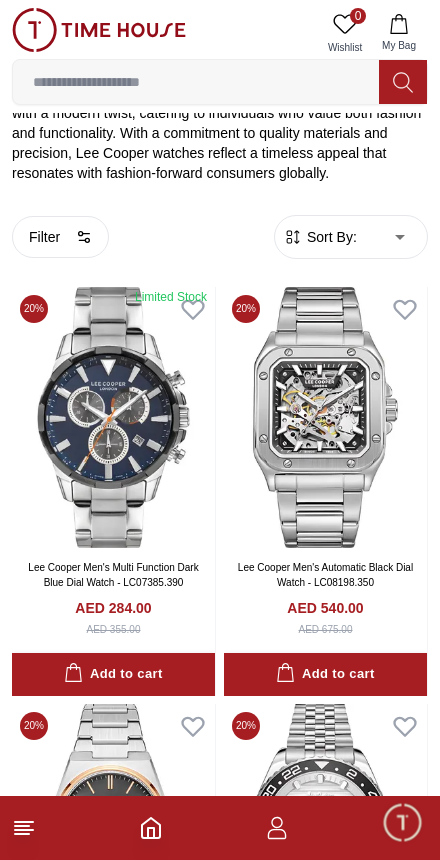 click 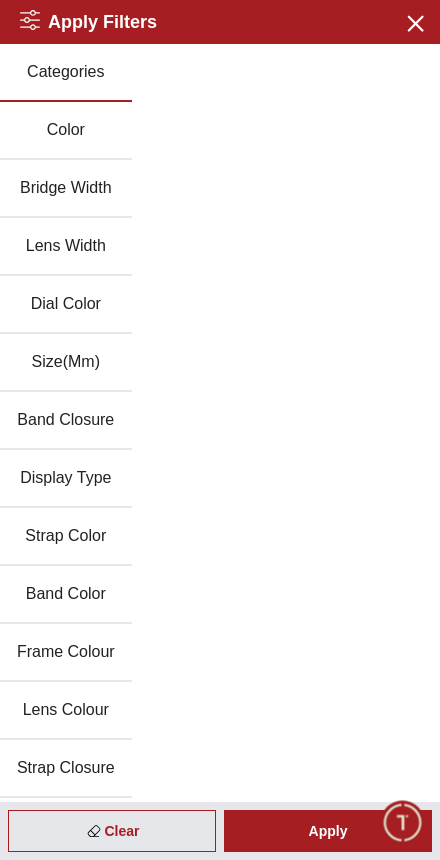 click 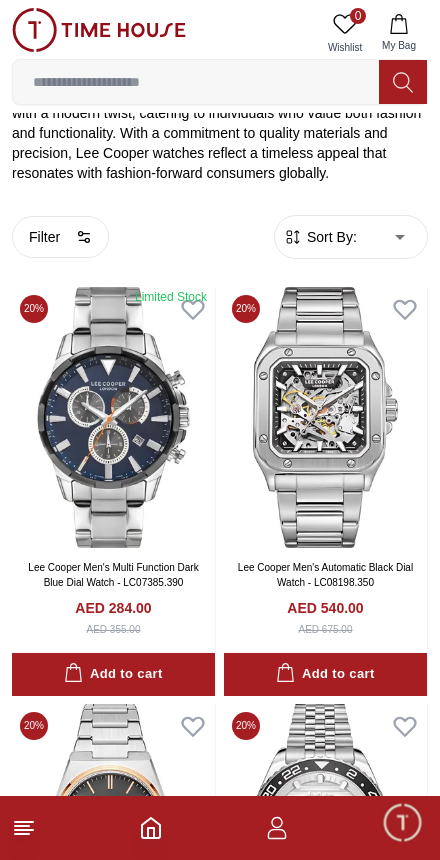 click on "100% Genuine products with International Warranty Shop From [COUNTRY] | العربية | Currency | 0 Wishlist My Bag Help Our Stores My Account 0 Wishlist My Bag Home Lee-Cooper Lee Cooper is a renowned watch brand that combines British heritage with contemporary style. Known for its innovative designs and craftsmanship, Lee Cooper watches blend classic elements with a modern twist, catering to individuals who value both fashion and functionality. With a commitment to quality materials and precision, Lee Cooper watches reflect a timeless appeal that resonates with fashion-forward consumers globally. Filter By Clear Color Black Green Blue Red Dark Blue Silver Silver / Black Rose Gold Grey White Mop Silver / Silver Dark Blue / Silver Silver / Gold Silver / Rose Gold Black / Black Yellow Brown White Mop / Silver Blue / Rose Gold Pink Green /Silver Purple Silver Silver Silver / Blue Bridge Width 19 mm 21 mm 22 mm -2 mm 2 mm 18 mm 17 mm 14 mm 16 mm -1 mm 20 mm 15 mm Lens Width 53 mm Red" at bounding box center (220, 6279) 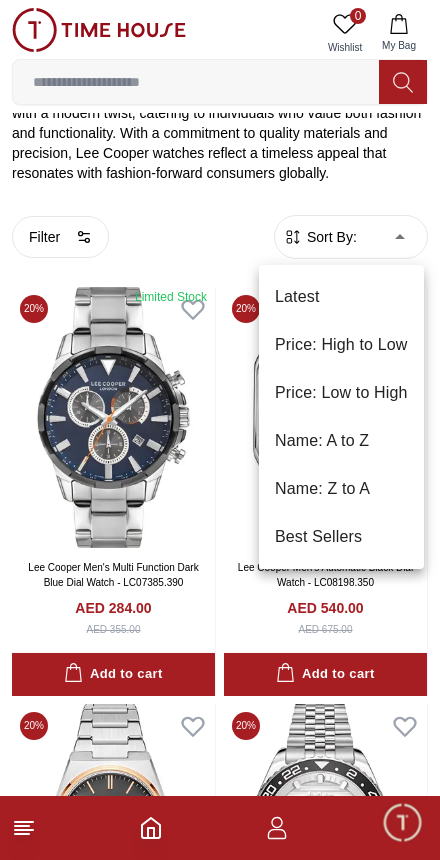 click at bounding box center [220, 430] 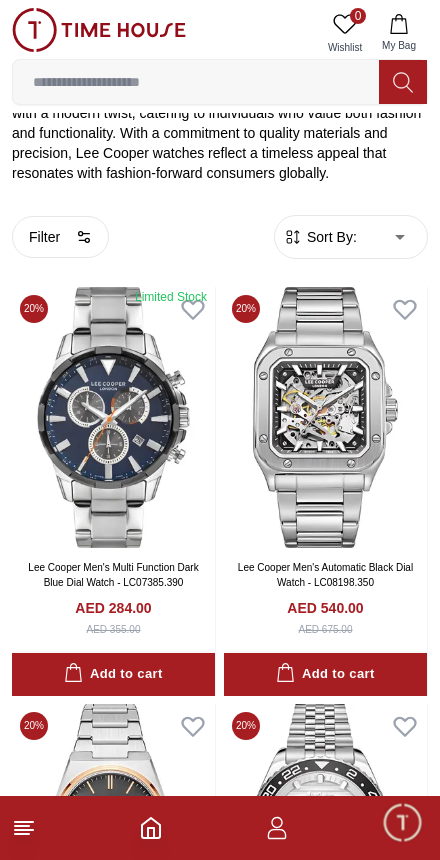 click on "100% Genuine products with International Warranty Shop From [COUNTRY] | العربية | Currency | 0 Wishlist My Bag Help Our Stores My Account 0 Wishlist My Bag Home Lee-Cooper Lee Cooper is a renowned watch brand that combines British heritage with contemporary style. Known for its innovative designs and craftsmanship, Lee Cooper watches blend classic elements with a modern twist, catering to individuals who value both fashion and functionality. With a commitment to quality materials and precision, Lee Cooper watches reflect a timeless appeal that resonates with fashion-forward consumers globally. Filter By Clear Color Black Green Blue Red Dark Blue Silver Silver / Black Rose Gold Grey White Mop Silver / Silver Dark Blue / Silver Silver / Gold Silver / Rose Gold Black / Black Yellow Brown White Mop / Silver Blue / Rose Gold Pink Green /Silver Purple Silver Silver Silver / Blue Bridge Width 19 mm 21 mm 22 mm -2 mm 2 mm 18 mm 17 mm 14 mm 16 mm -1 mm 20 mm 15 mm Lens Width 53 mm Red" at bounding box center (220, 6279) 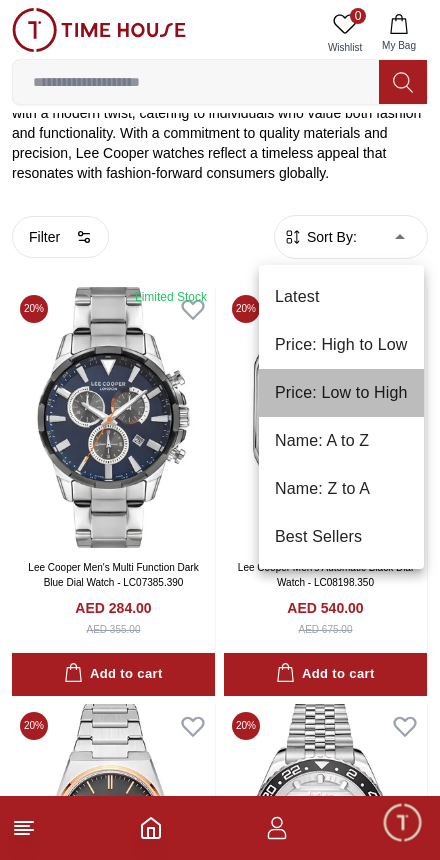 click on "Price: Low to High" at bounding box center (341, 393) 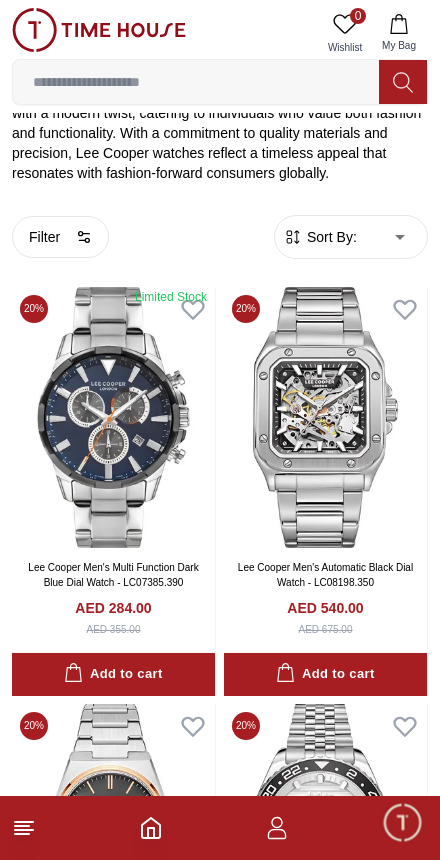 type on "*" 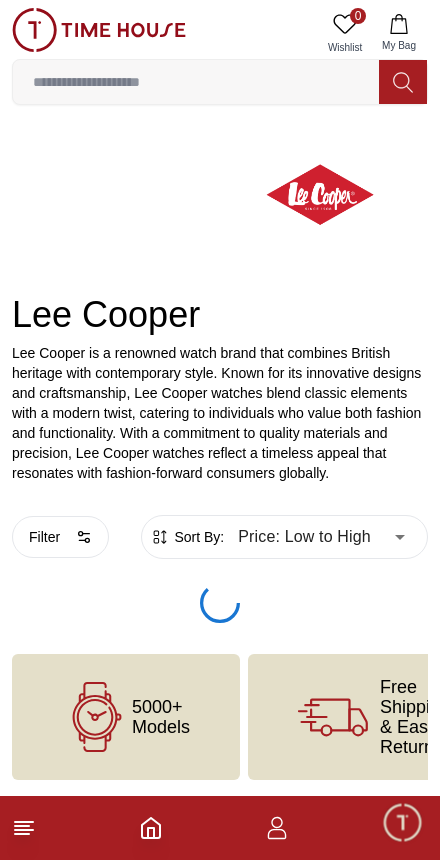 scroll, scrollTop: 129, scrollLeft: 0, axis: vertical 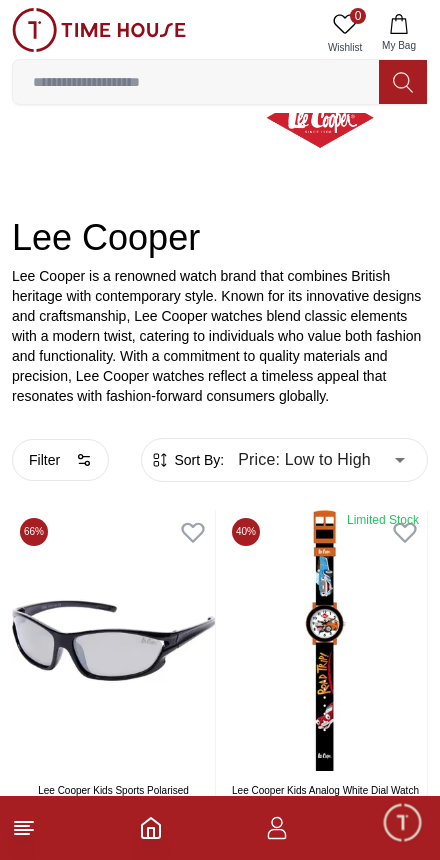 click 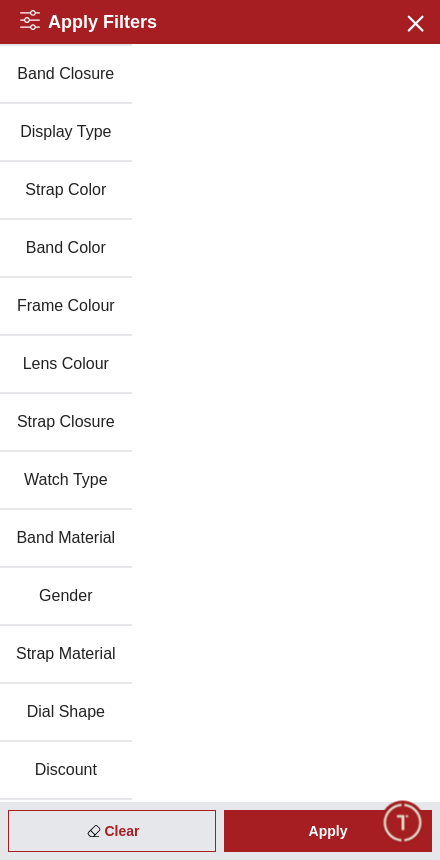 scroll, scrollTop: 346, scrollLeft: 0, axis: vertical 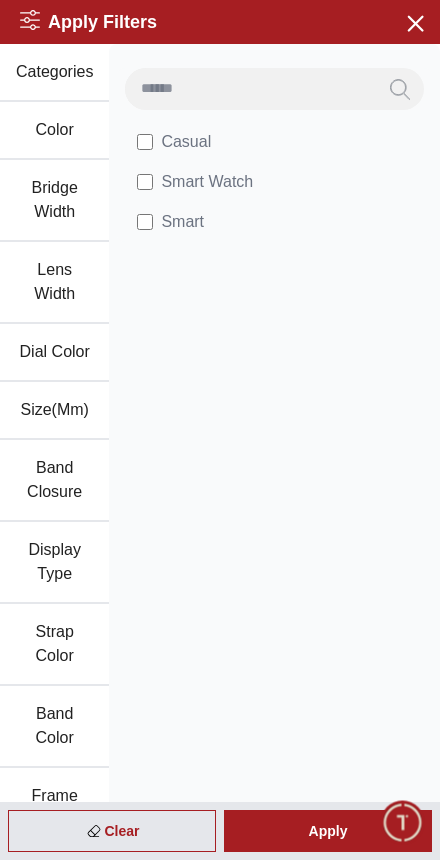 click on "Casual" at bounding box center [278, 142] 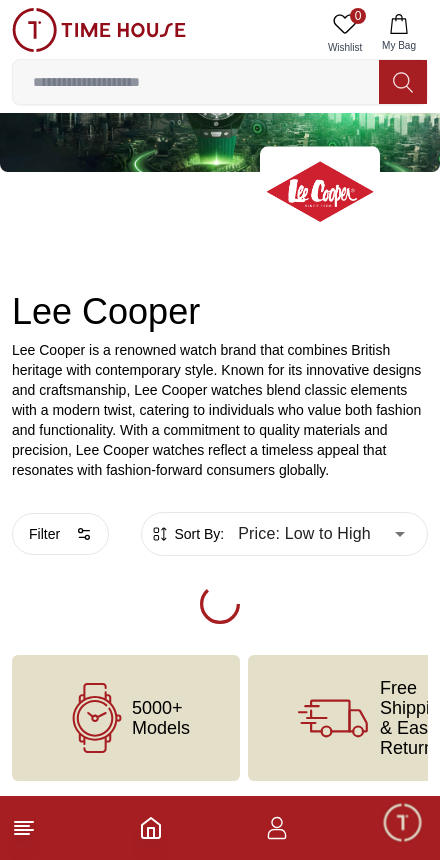 scroll, scrollTop: 129, scrollLeft: 0, axis: vertical 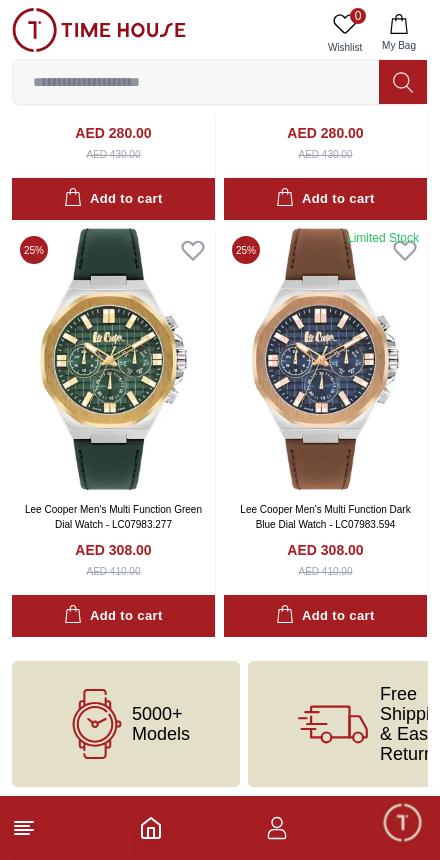 click 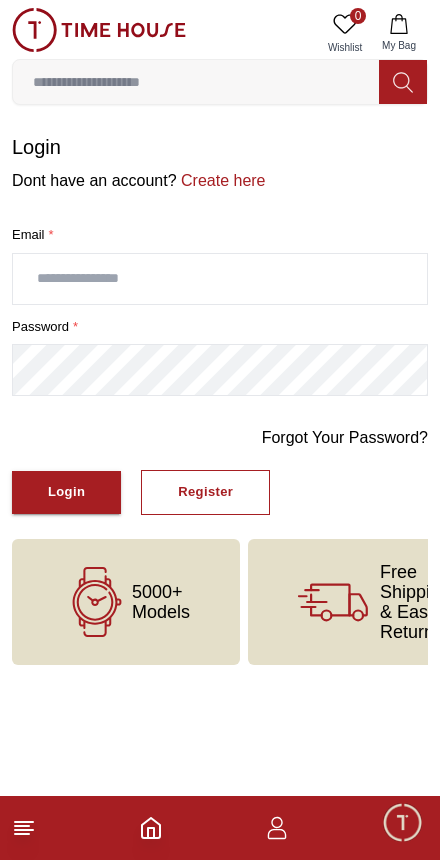 click 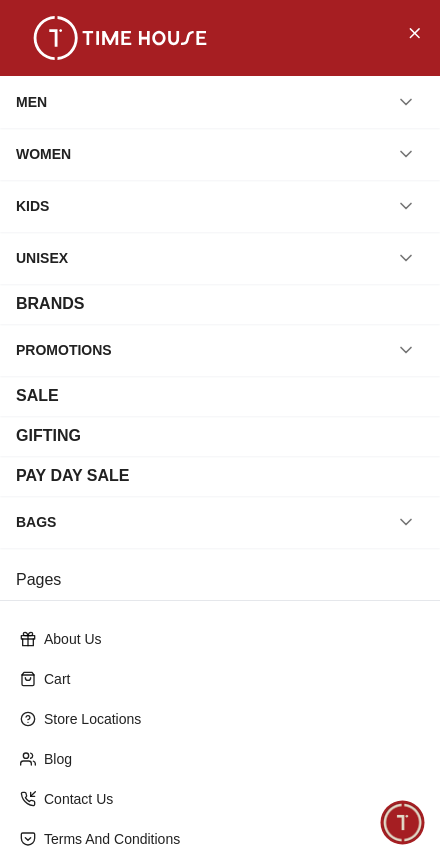 click on "MEN" at bounding box center (220, 102) 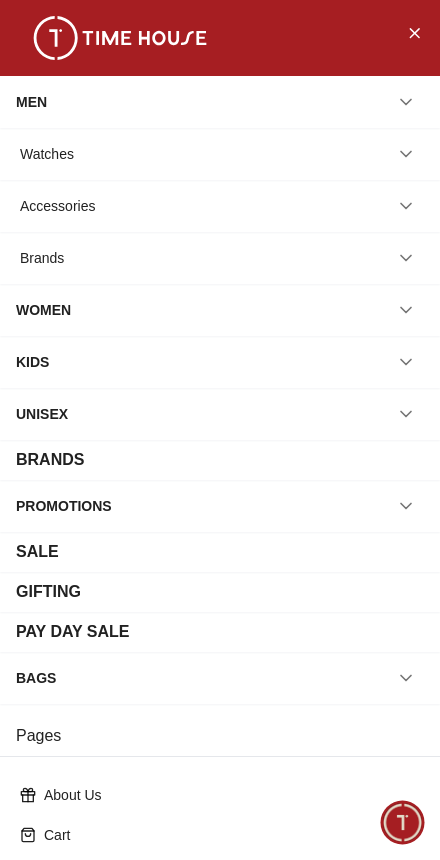 click 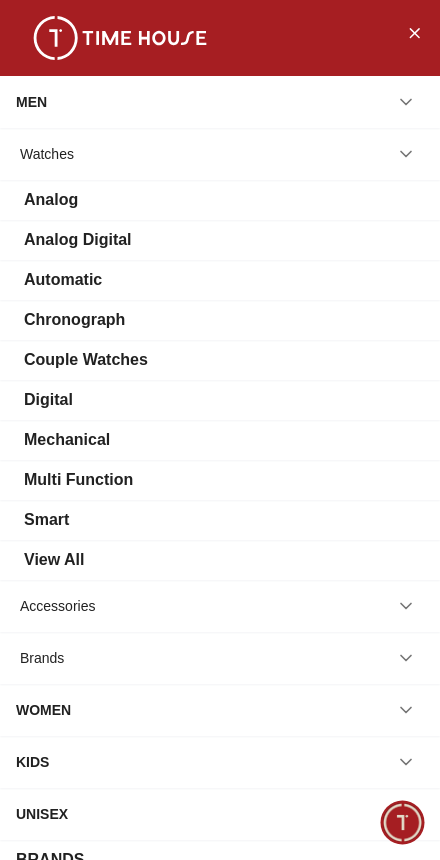 click on "View All" at bounding box center [220, 560] 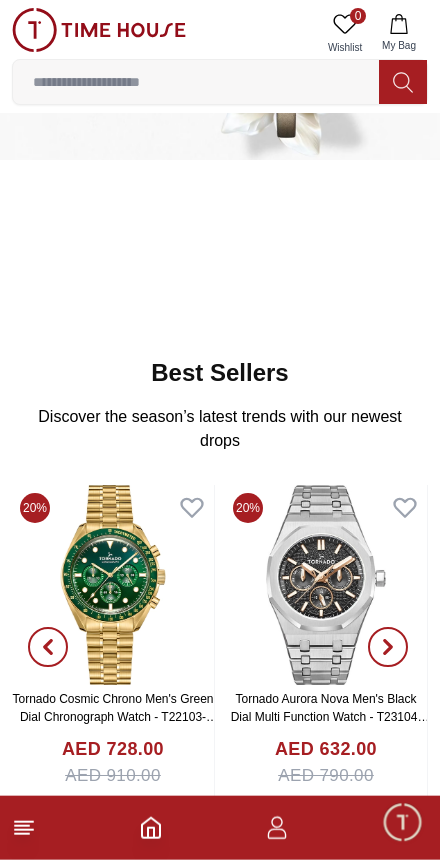 scroll, scrollTop: 0, scrollLeft: 0, axis: both 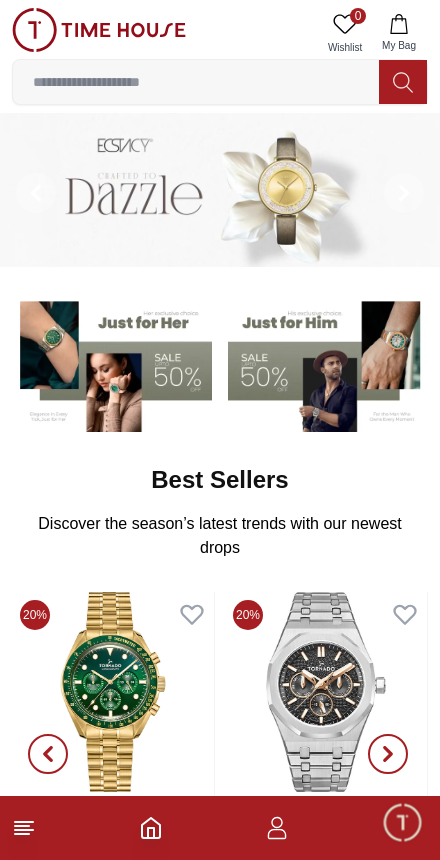 click 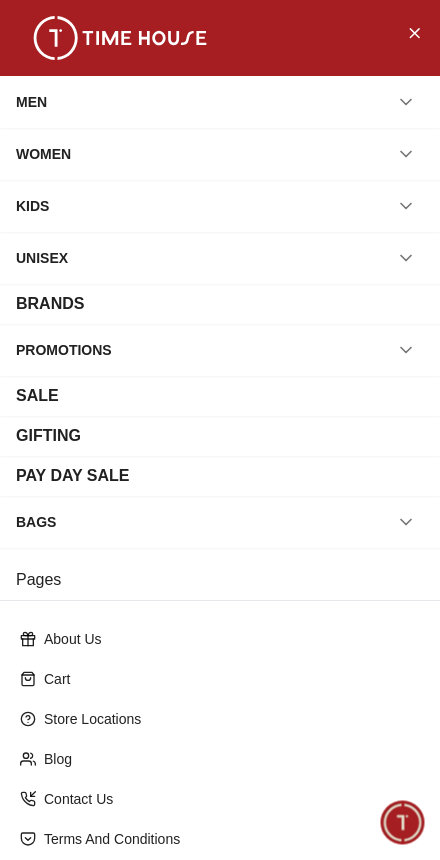 scroll, scrollTop: 0, scrollLeft: 0, axis: both 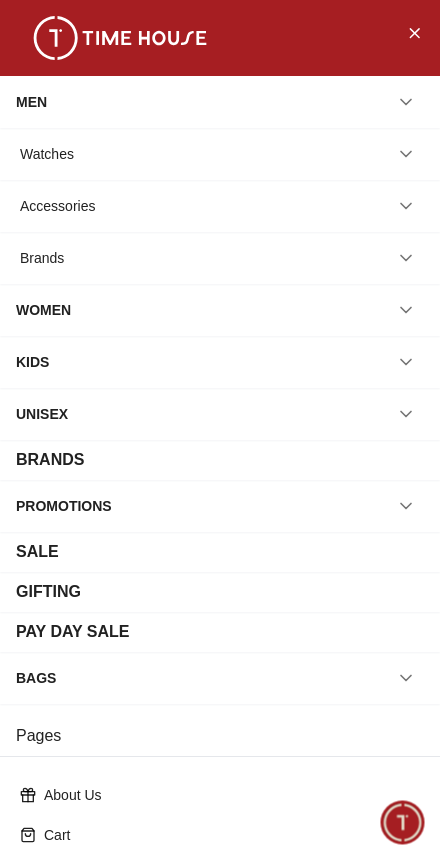 click at bounding box center (406, 154) 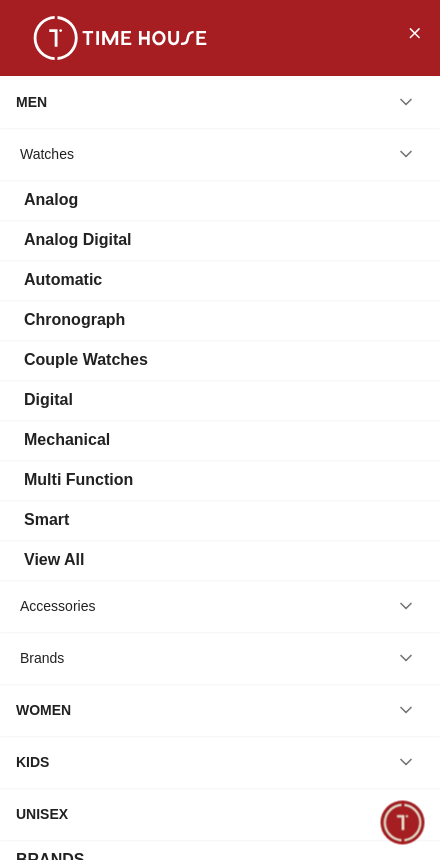click on "View All" at bounding box center (54, 560) 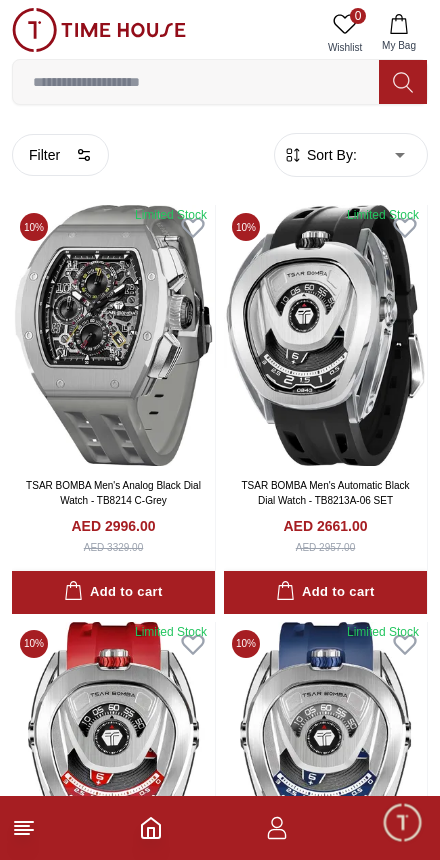 click on "100% Genuine products with International Warranty Shop From UAE | العربية |     Currency    | 0 Wishlist My Bag Help Our Stores My Account 0 Wishlist My Bag Home    Filter By Clear Brands Quantum Lee Cooper Slazenger Kenneth Scott Astro Ecstacy Tornado CASIO CITIZEN GUESS ORIENT Police Ducati CERRUTI 1881 G-Shock Tsar Bomba Ciga Design Color Black Green Blue Red Dark Blue Silver Silver / Black Orange Rose Gold Grey White White / Rose Gold Silver / Silver Dark Blue / Silver Silver / Gold Silver / Rose Gold Black / Black Black / Silver Black / Rose Gold Gold Yellow Brown White / Silver Light Blue Black /Rose Gold Black /Grey Black /Red Black /Black Black / Rose Gold / Black Rose Gold / Black Rose Gold / Black / Black Pink Green /Silver Purple Silver Silver Silver / Blue Green / Green Blue / Black Blue / Blue Titanum Navy Blue Military Green Blue / Silver Champagne White / Gold White / Gold  Black  Ivory Green / Silver Blue  Army Green Camouflage Silver / White / Rose Gold Black / Blue Clasp 1" at bounding box center [220, 2283] 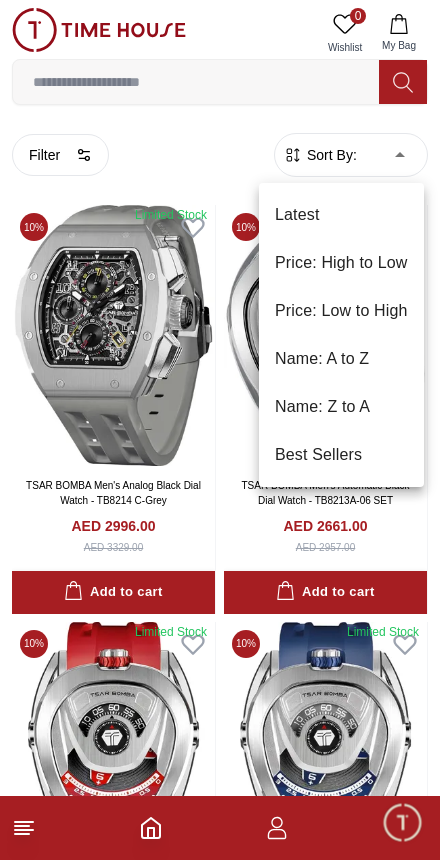 click on "Price: Low to High" at bounding box center (341, 311) 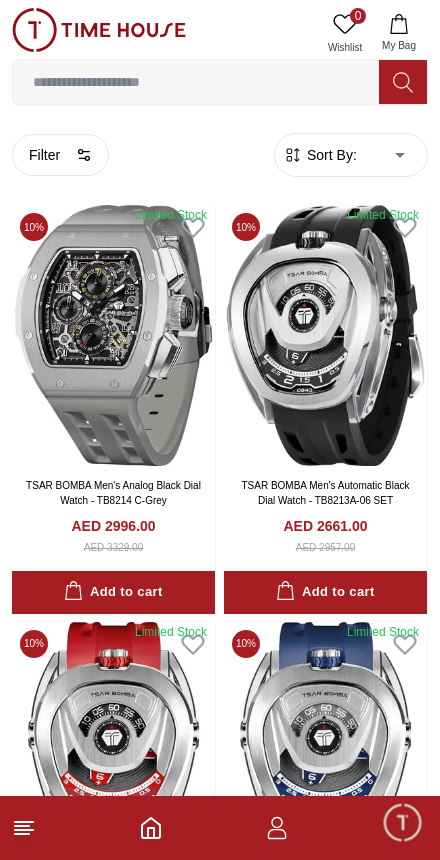 type on "*" 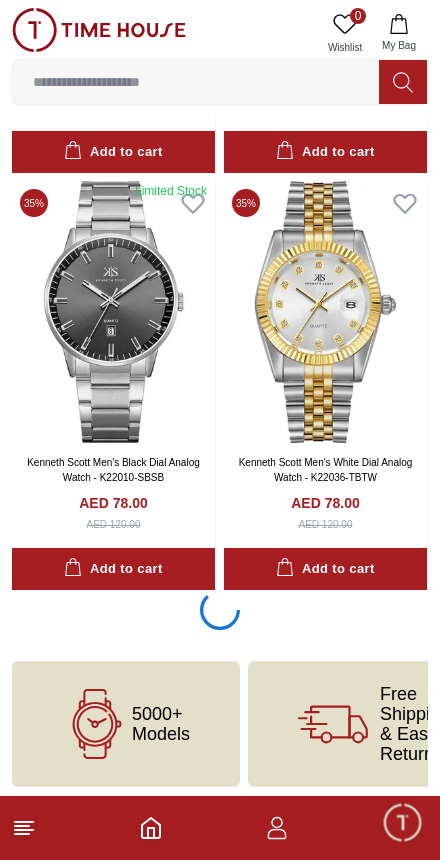 scroll, scrollTop: 3775, scrollLeft: 0, axis: vertical 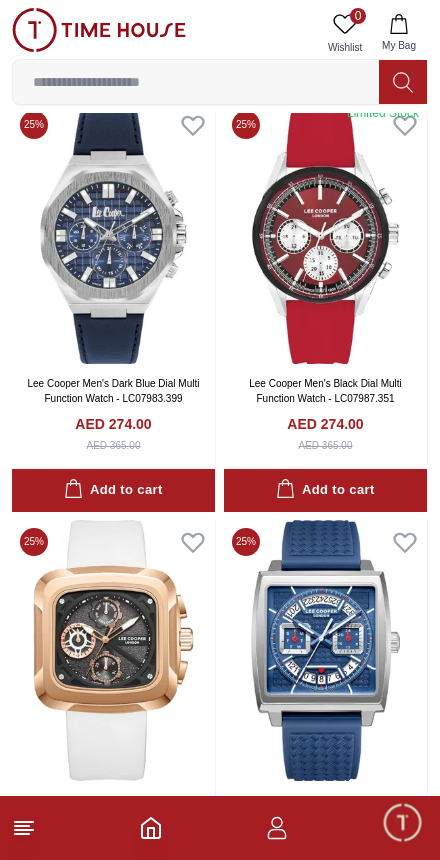 click at bounding box center [325, 650] 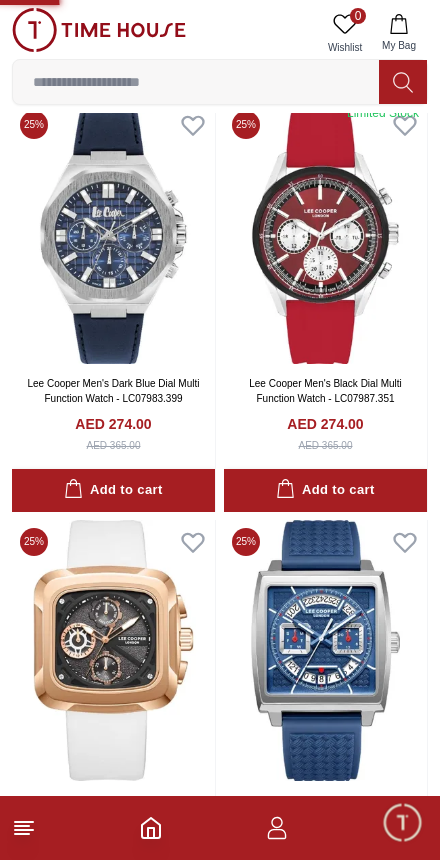 scroll, scrollTop: 0, scrollLeft: 0, axis: both 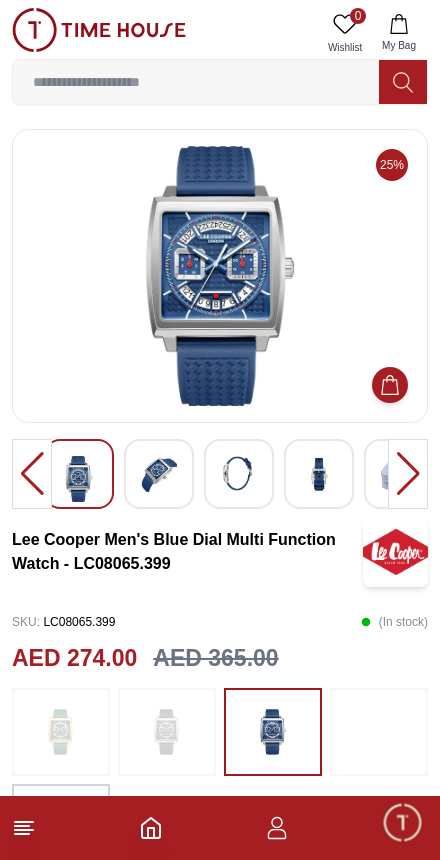 click at bounding box center (159, 474) 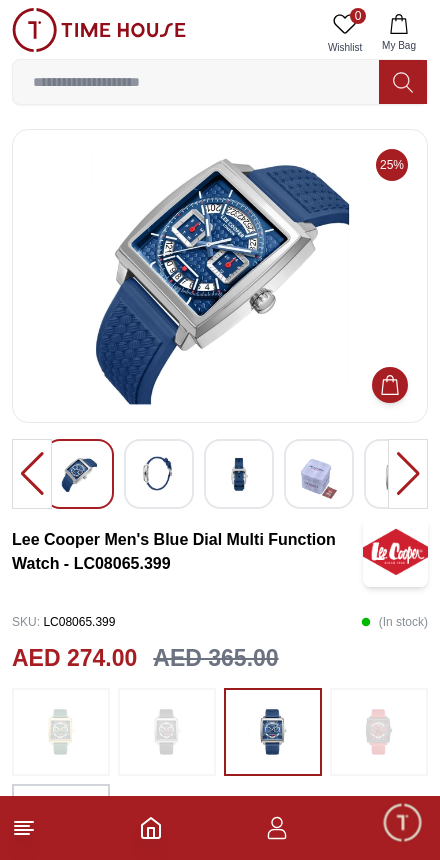 click at bounding box center (32, 474) 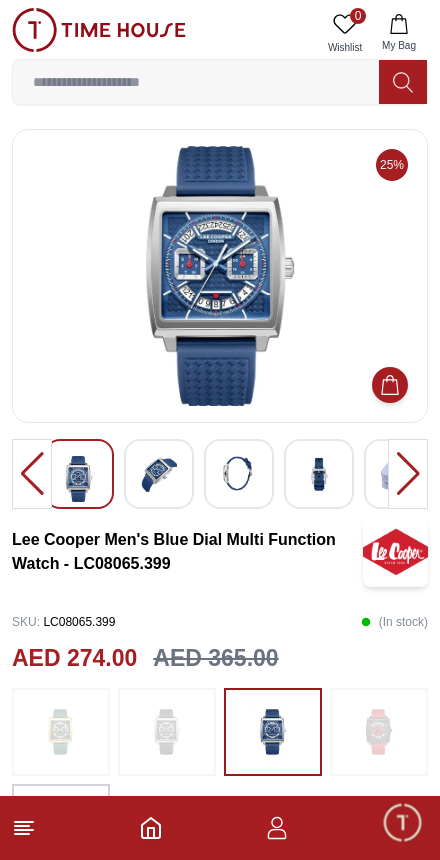 click at bounding box center [32, 474] 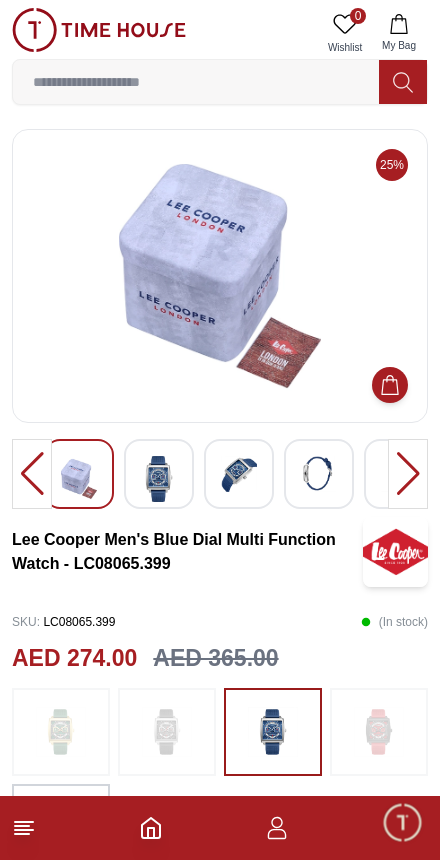 click at bounding box center [32, 474] 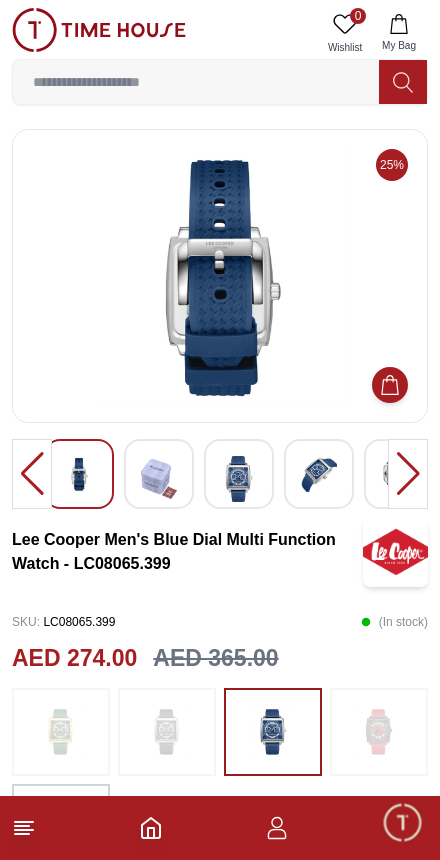 click at bounding box center [32, 474] 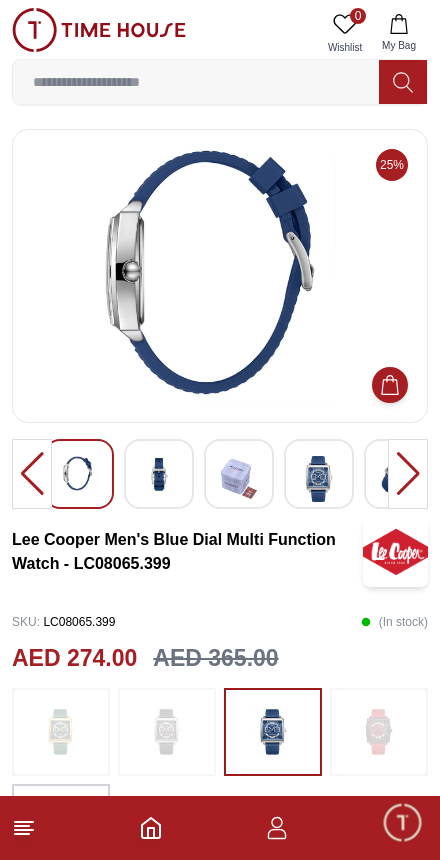 click at bounding box center (32, 474) 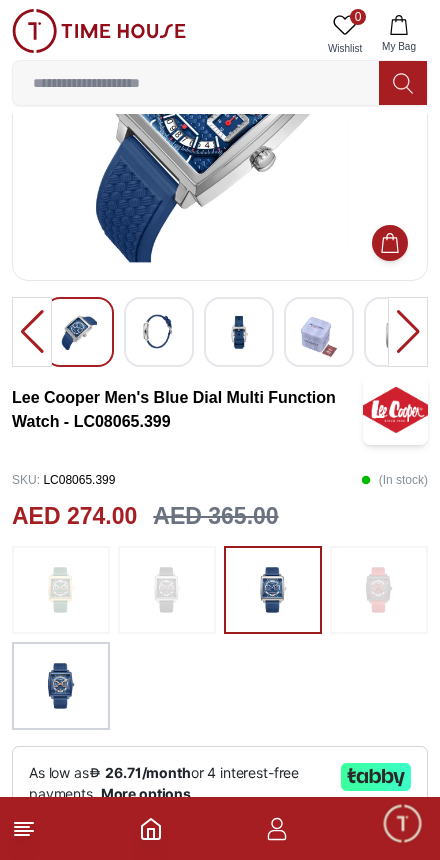 scroll, scrollTop: 0, scrollLeft: 0, axis: both 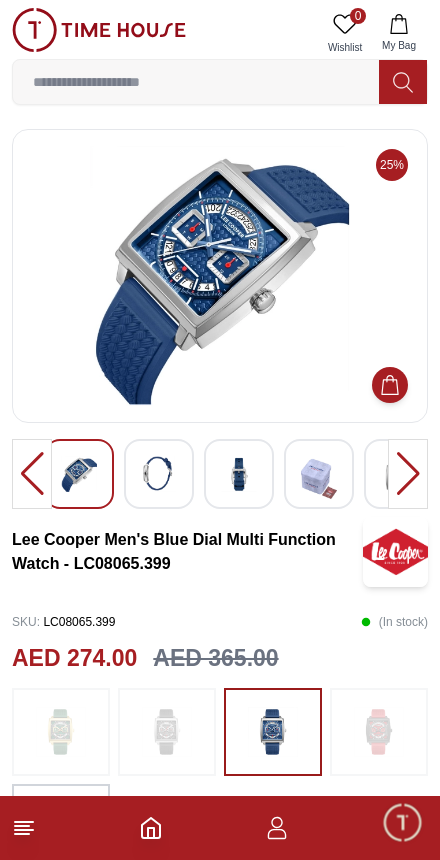 click at bounding box center [402, 822] 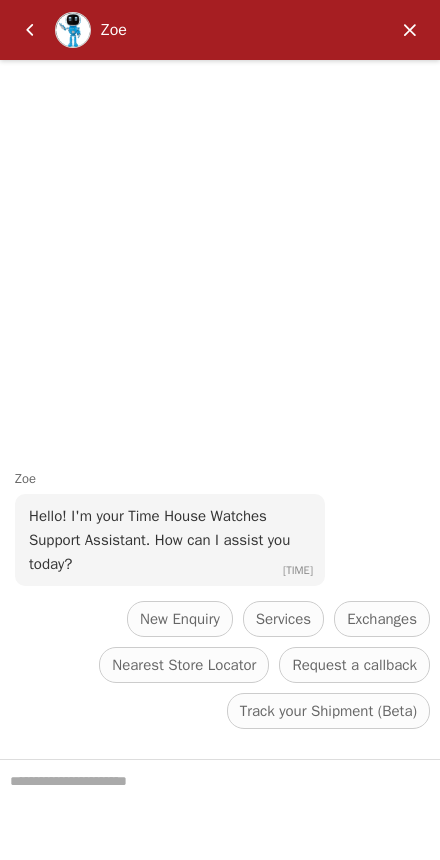 click at bounding box center (30, 30) 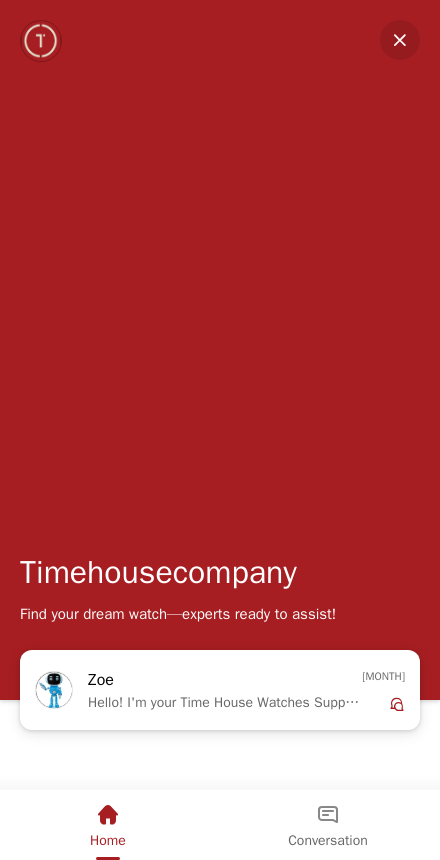 click at bounding box center [400, 40] 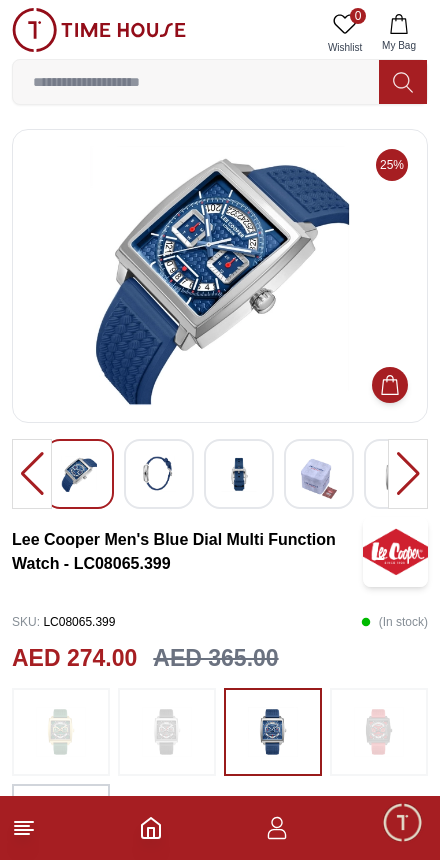 click at bounding box center [99, 30] 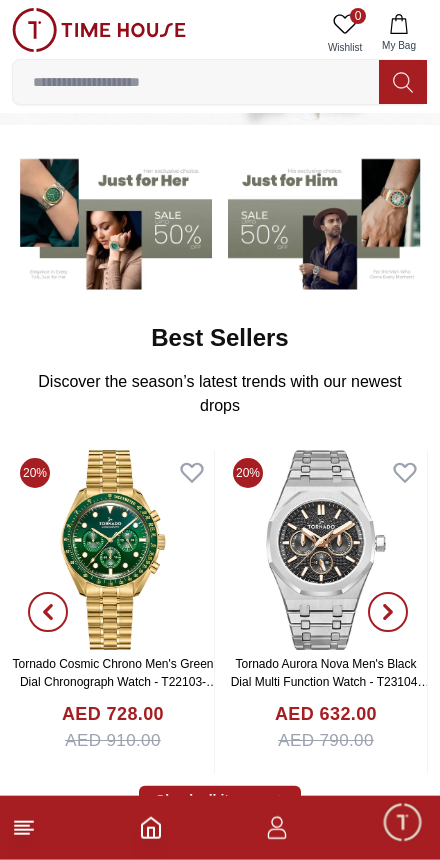 scroll, scrollTop: 137, scrollLeft: 0, axis: vertical 